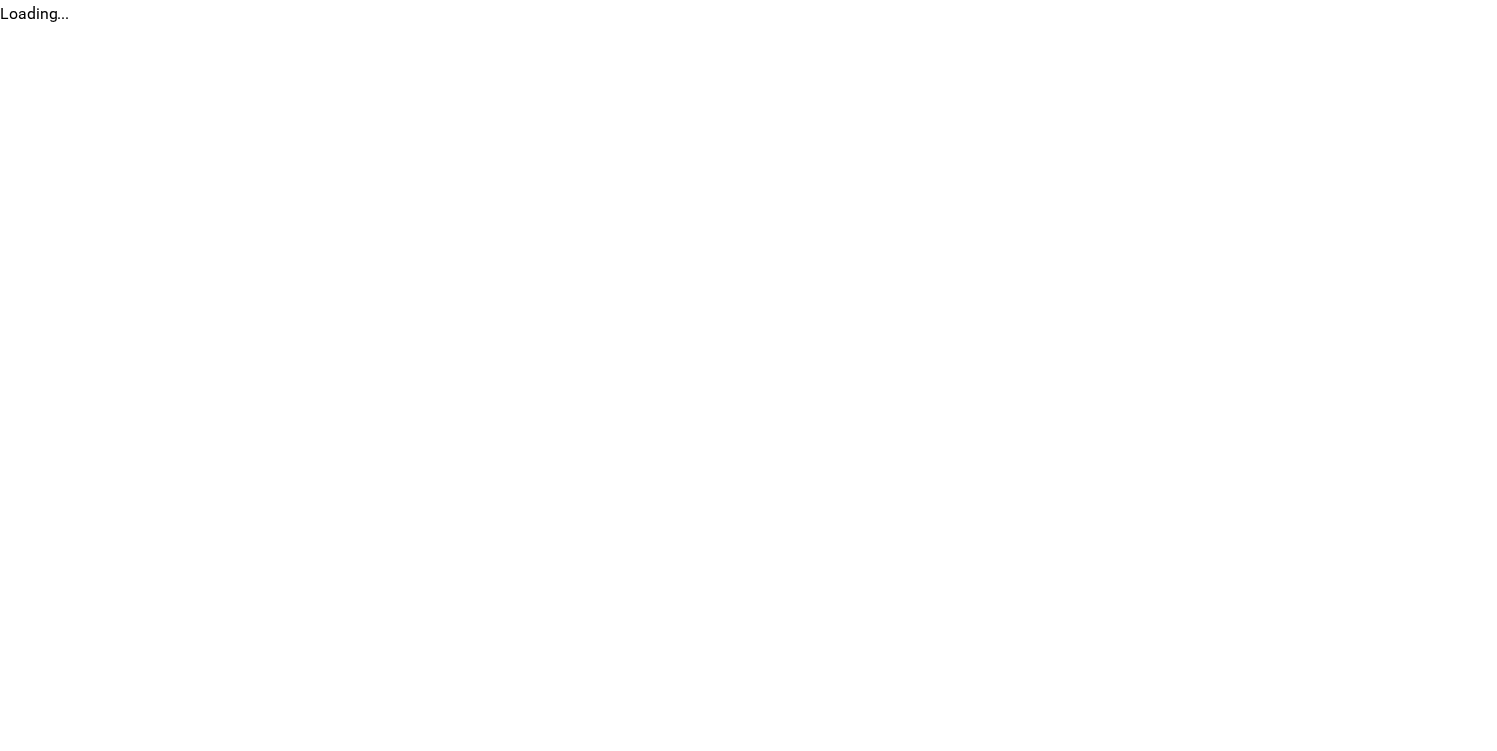 scroll, scrollTop: 0, scrollLeft: 0, axis: both 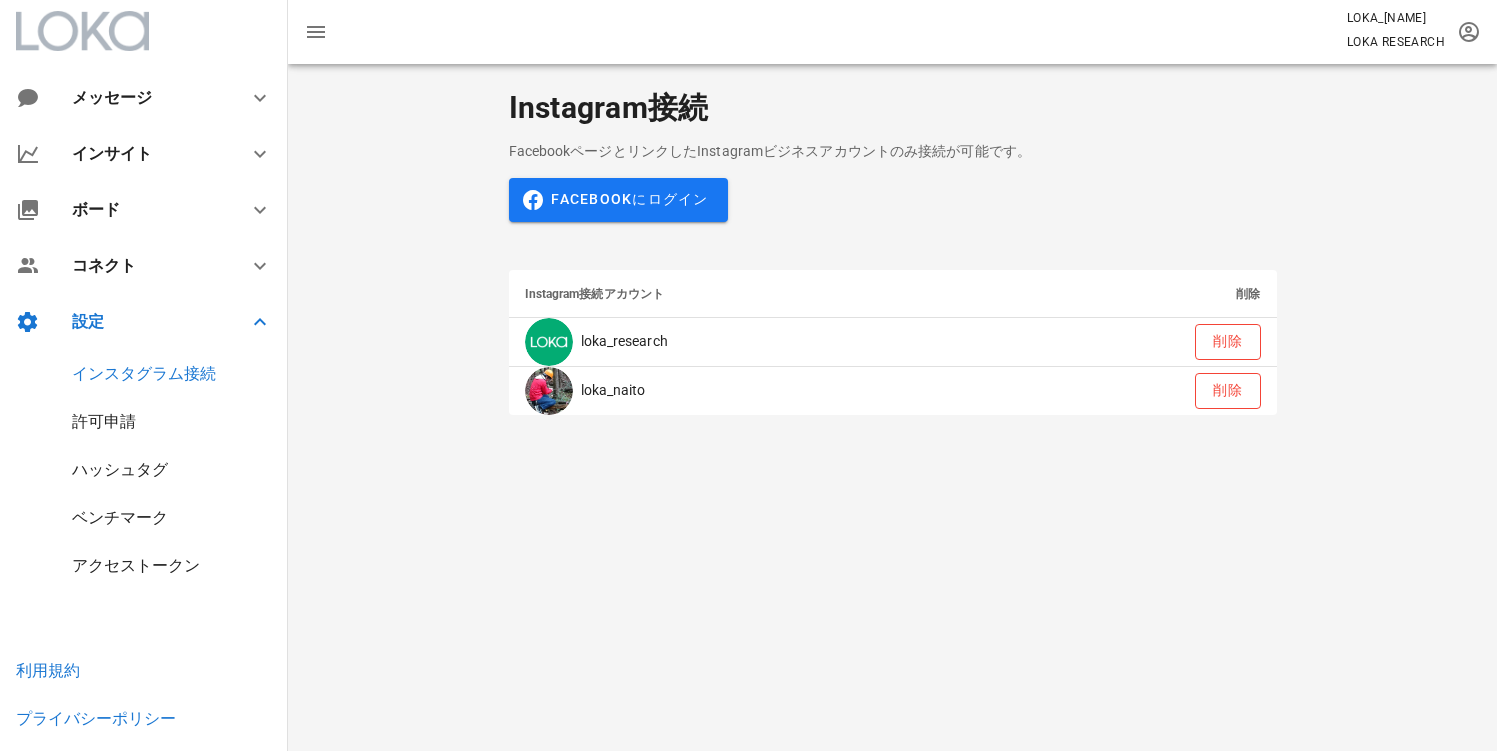 click on "FacebookページとリンクしたInstagramビジネスアカウントのみ接続が可能です。" at bounding box center [893, 151] 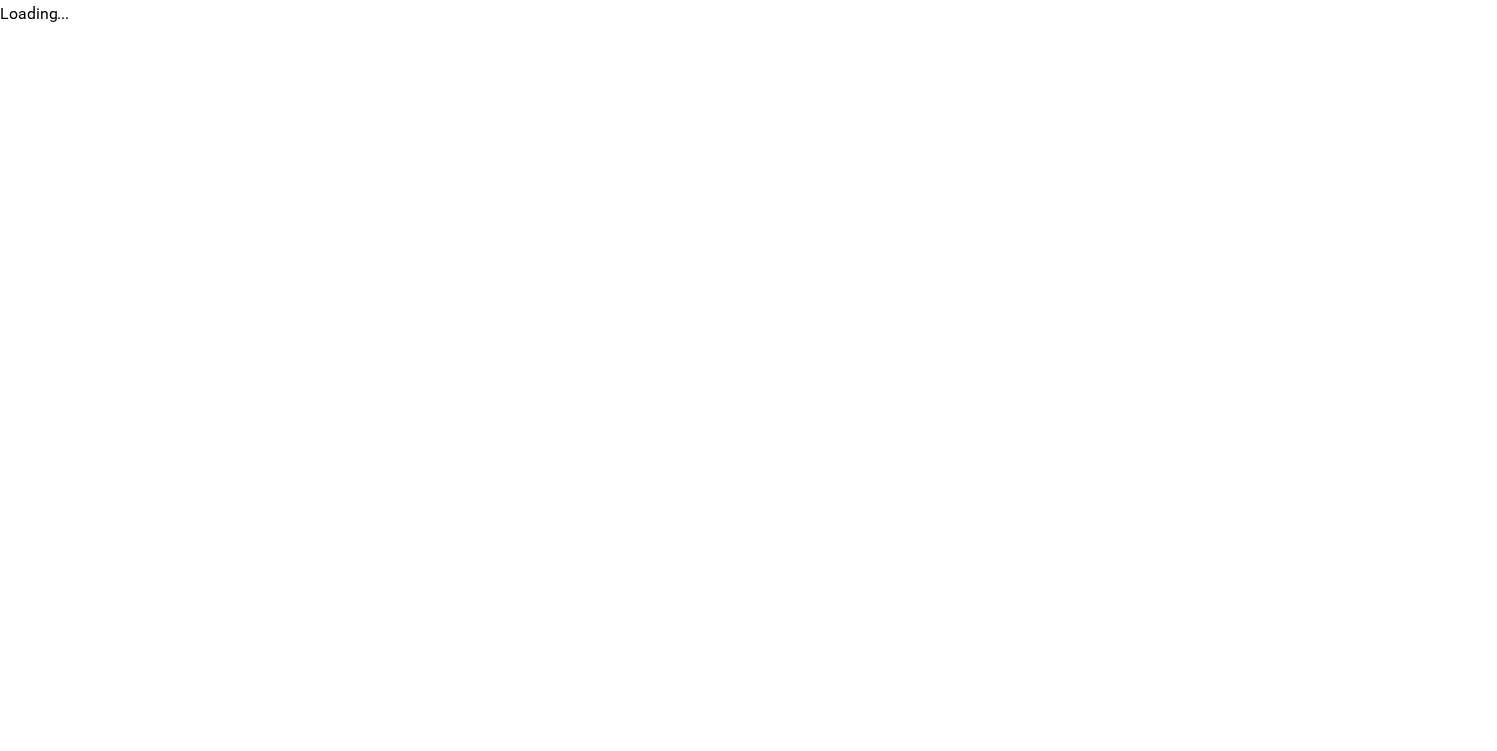 scroll, scrollTop: 0, scrollLeft: 0, axis: both 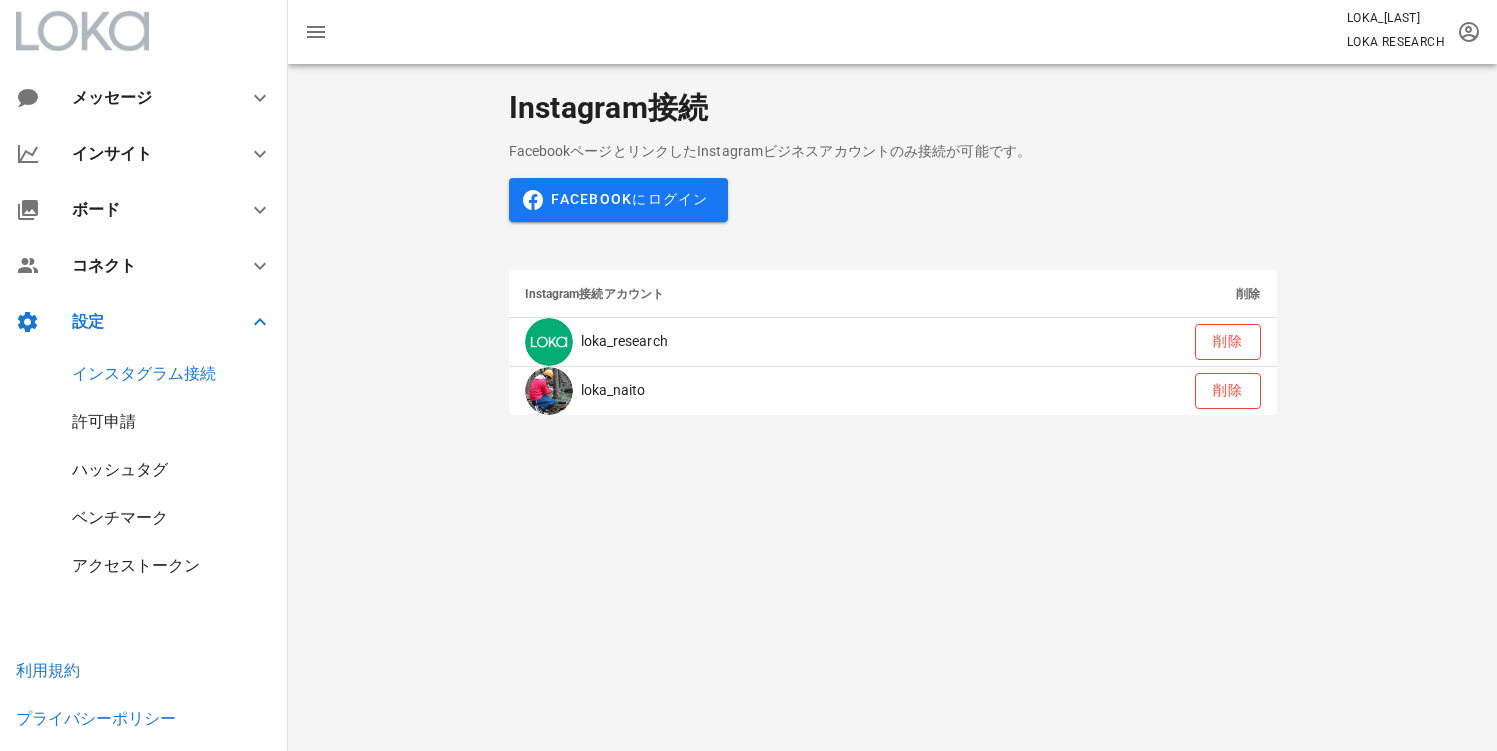 click on "Instagram接続   FacebookページとリンクしたInstagramビジネスアカウントのみ接続が可能です。
Facebookにログイン
Instagram接続アカウント 削除
loka_research
削除
loka_naito
削除" at bounding box center (892, 253) 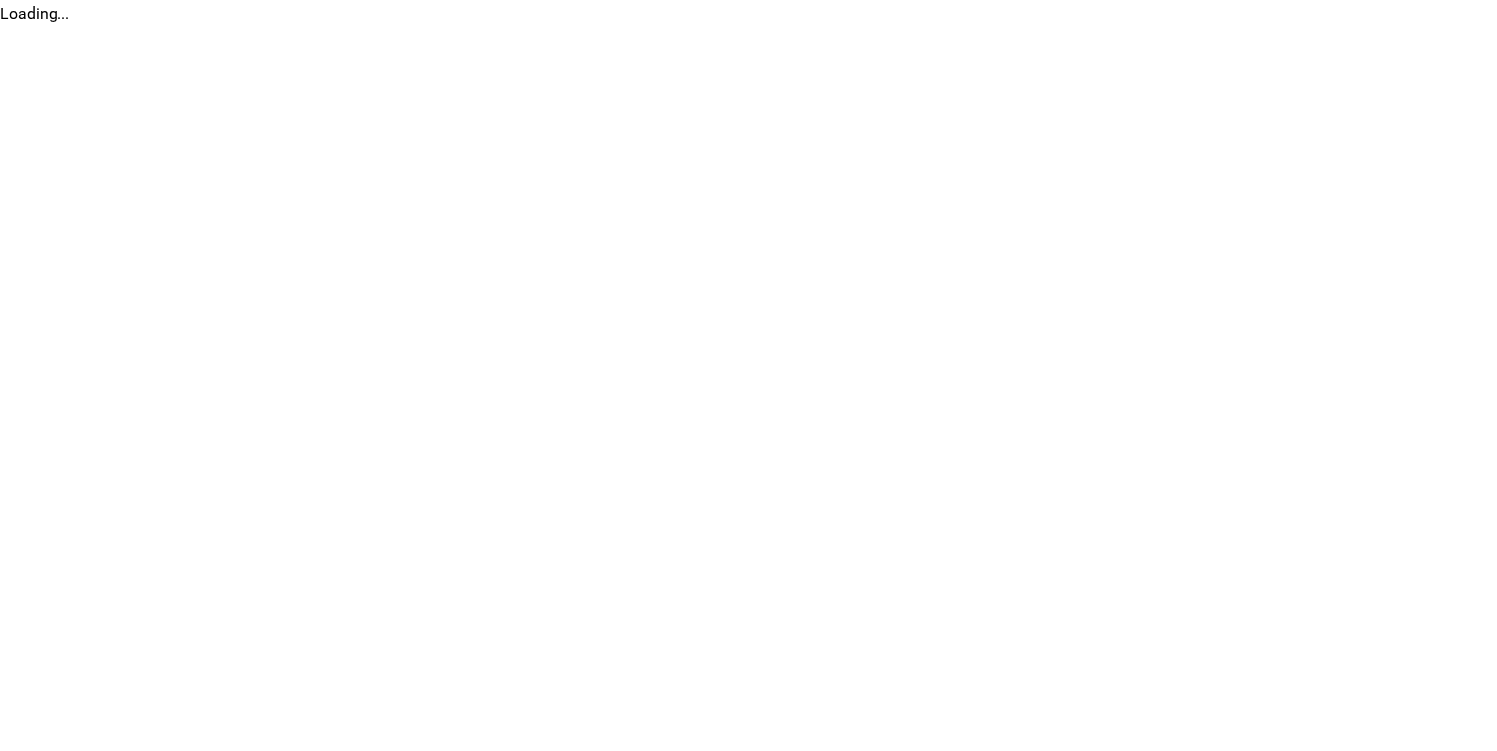 scroll, scrollTop: 0, scrollLeft: 0, axis: both 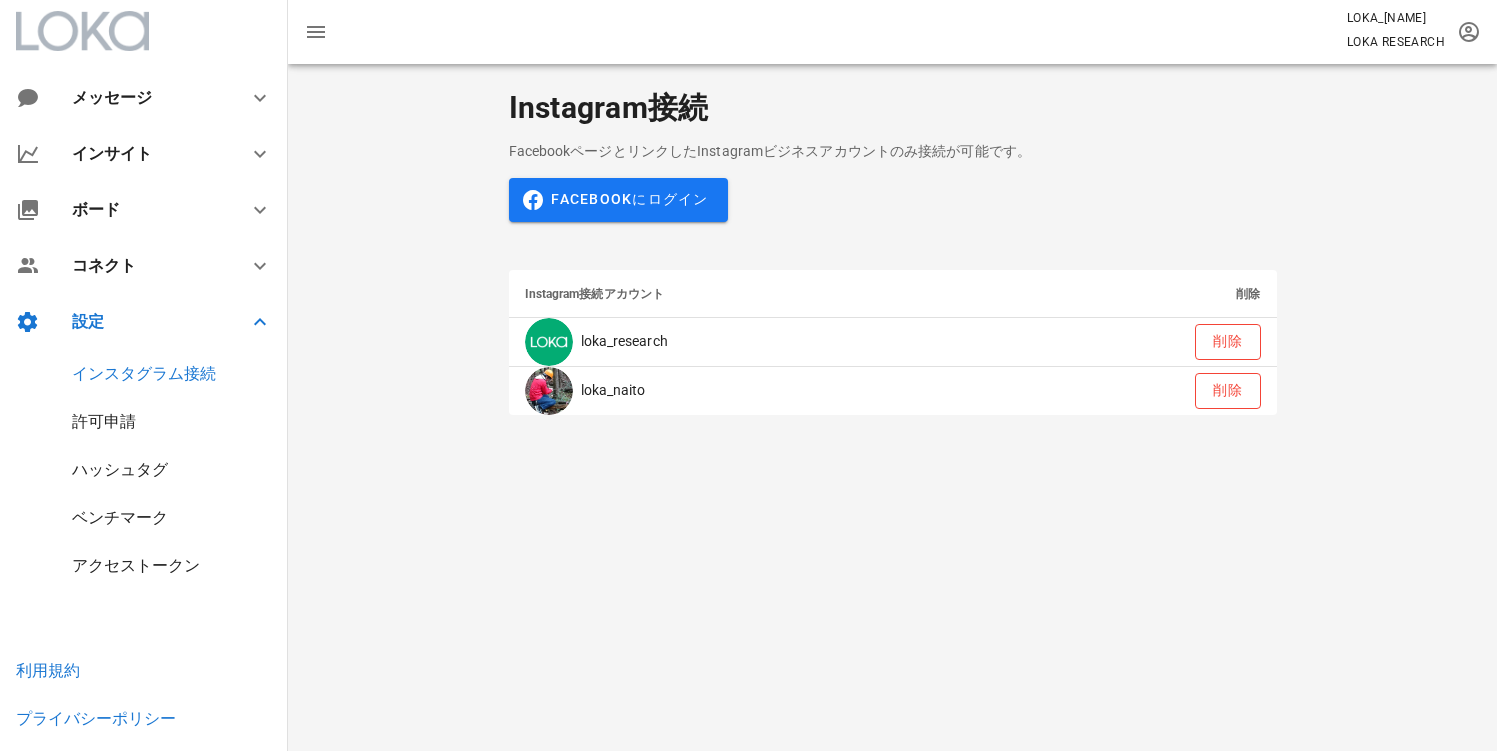 click on "Instagram接続" at bounding box center [893, 108] 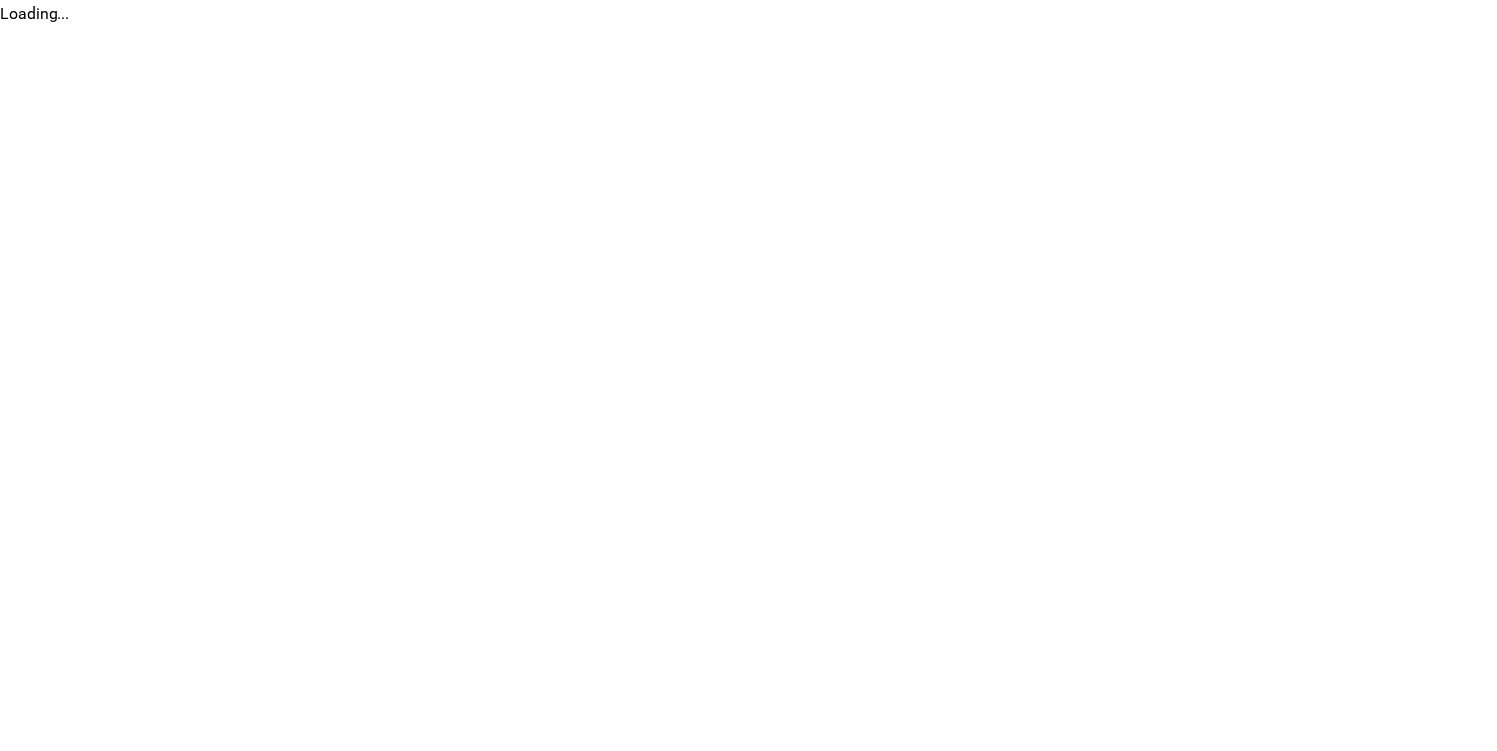 scroll, scrollTop: 0, scrollLeft: 0, axis: both 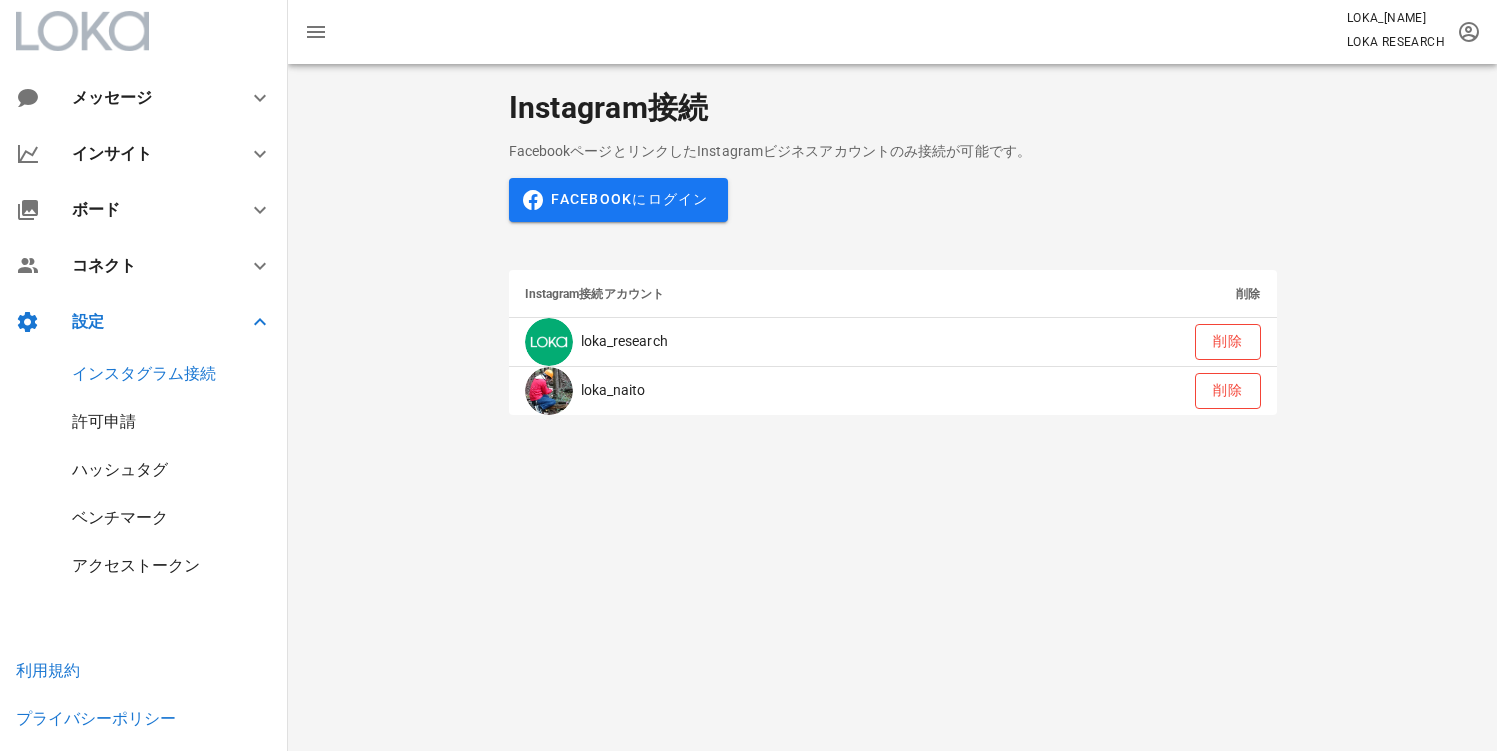 click on "Instagram接続   FacebookページとリンクしたInstagramビジネスアカウントのみ接続が可能です。
Facebookにログイン
Instagram接続アカウント 削除
loka_research
削除
loka_naito
削除" at bounding box center (892, 253) 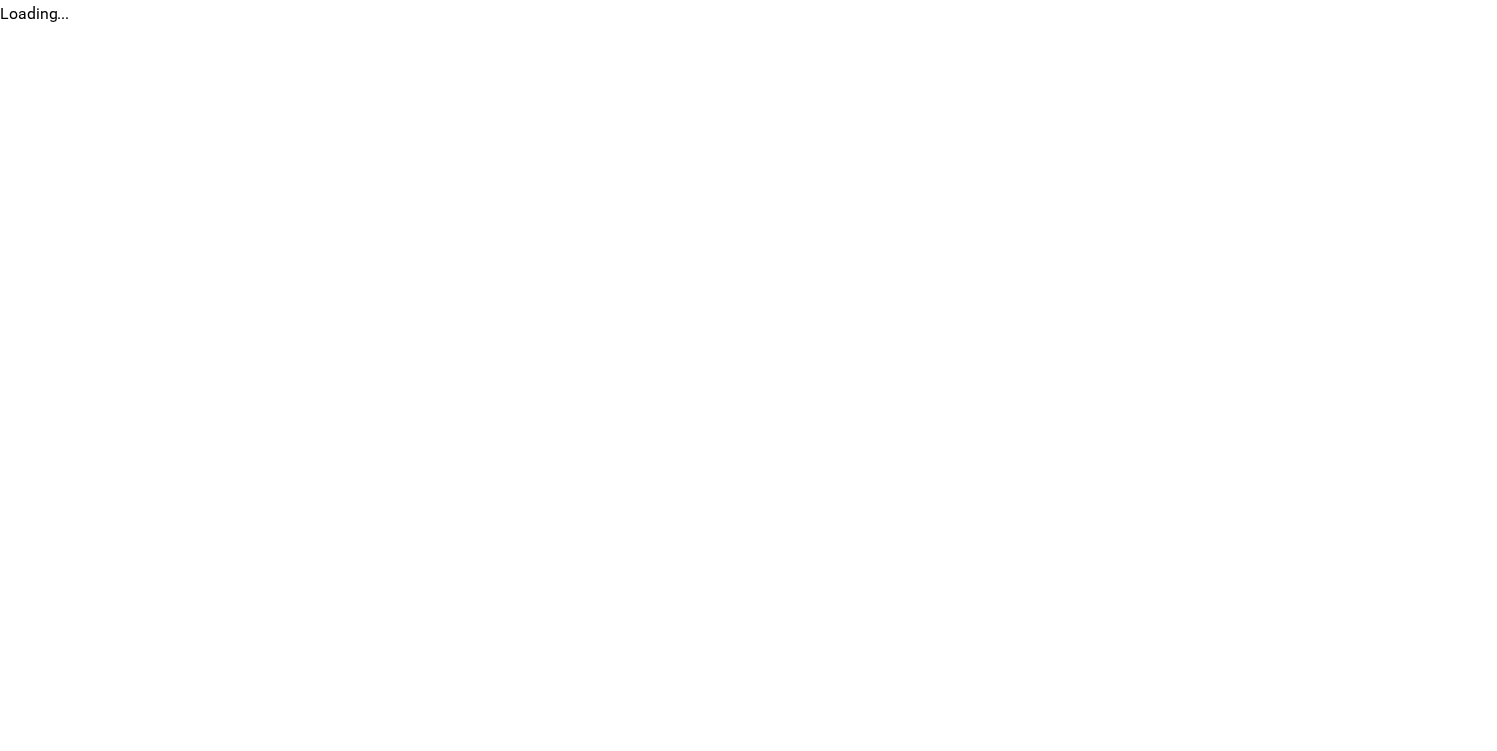 scroll, scrollTop: 0, scrollLeft: 0, axis: both 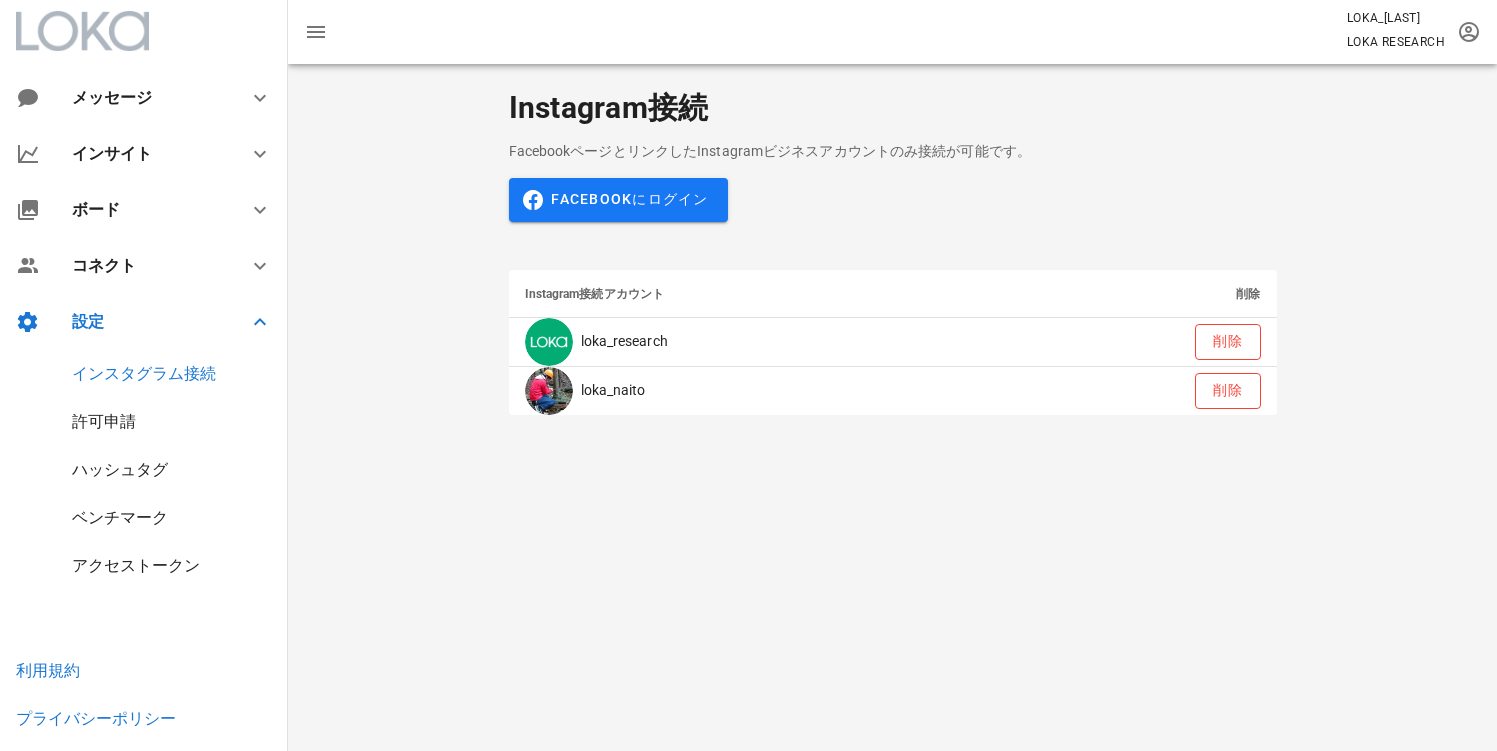 click on "FacebookページとリンクしたInstagramビジネスアカウントのみ接続が可能です。" at bounding box center (893, 151) 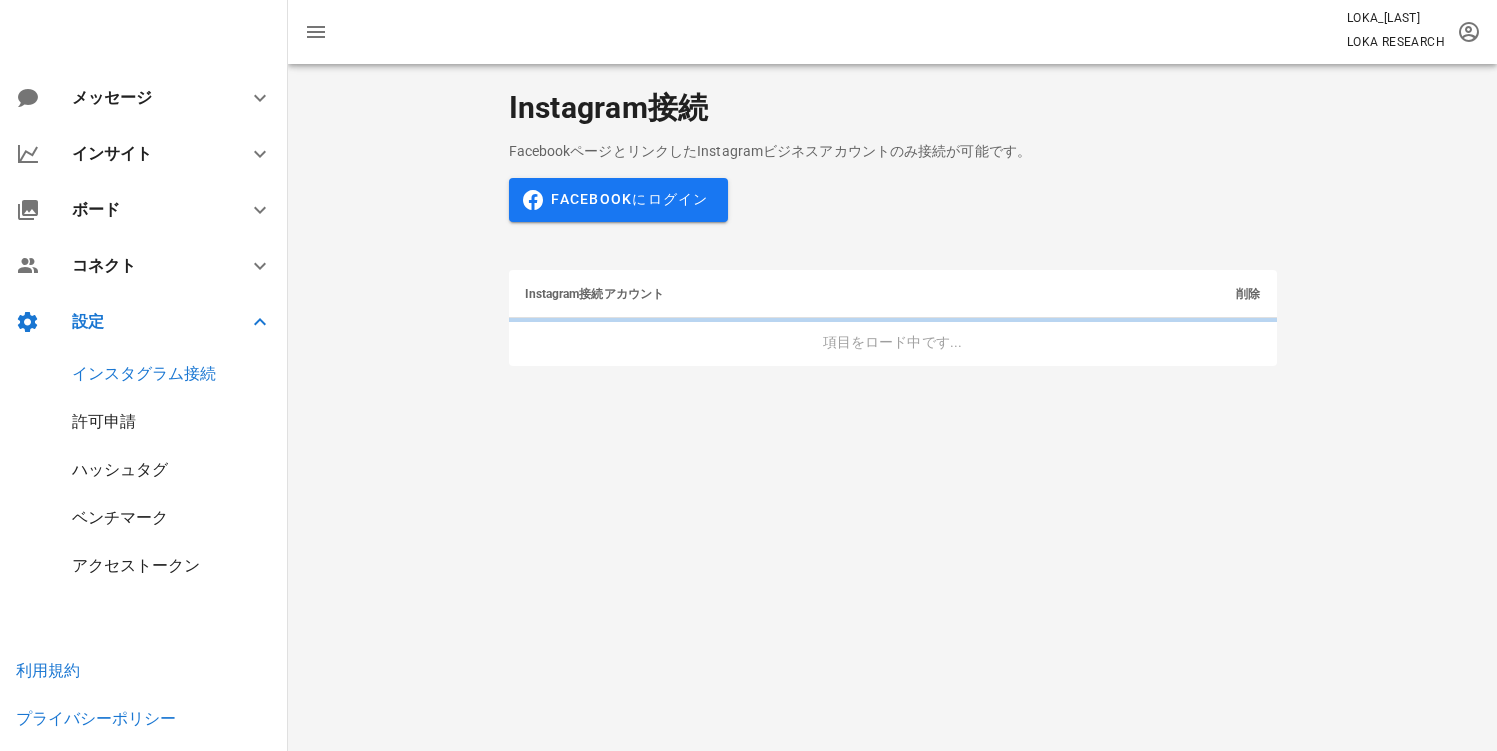 scroll, scrollTop: 0, scrollLeft: 0, axis: both 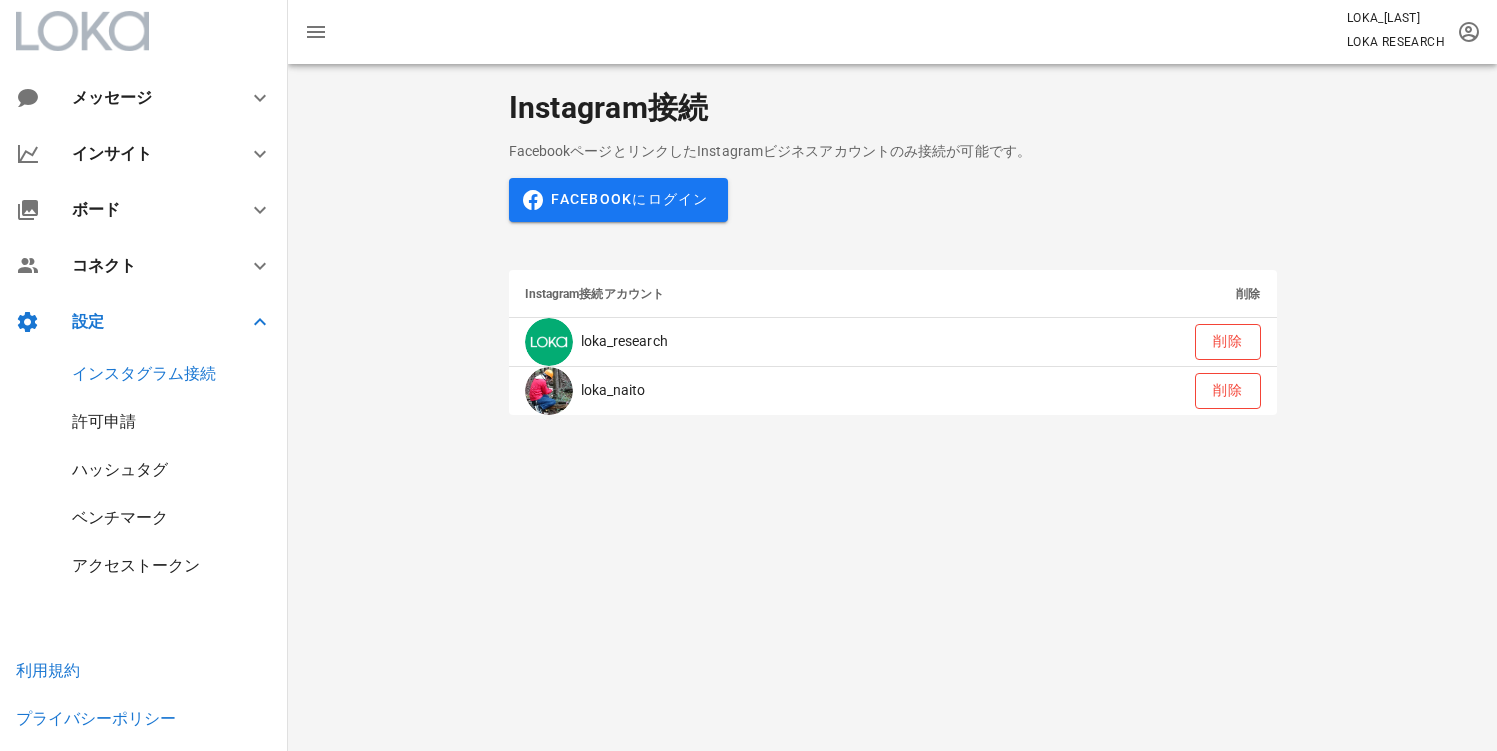 click on "FacebookページとリンクしたInstagramビジネスアカウントのみ接続が可能です。
Facebookにログイン
Instagram接続アカウント 削除
loka_research
削除
loka_[NAME]
削除" at bounding box center (893, 285) 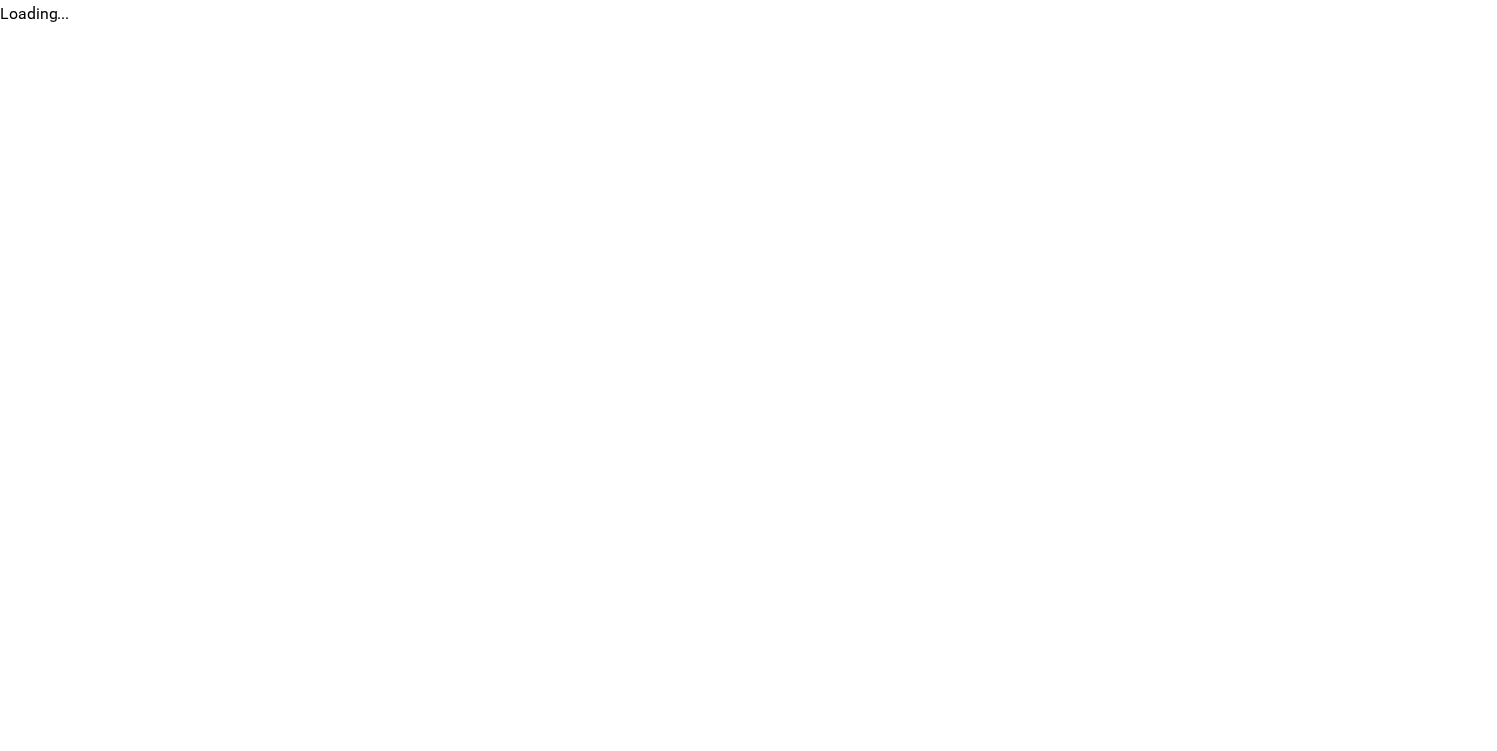 scroll, scrollTop: 0, scrollLeft: 0, axis: both 